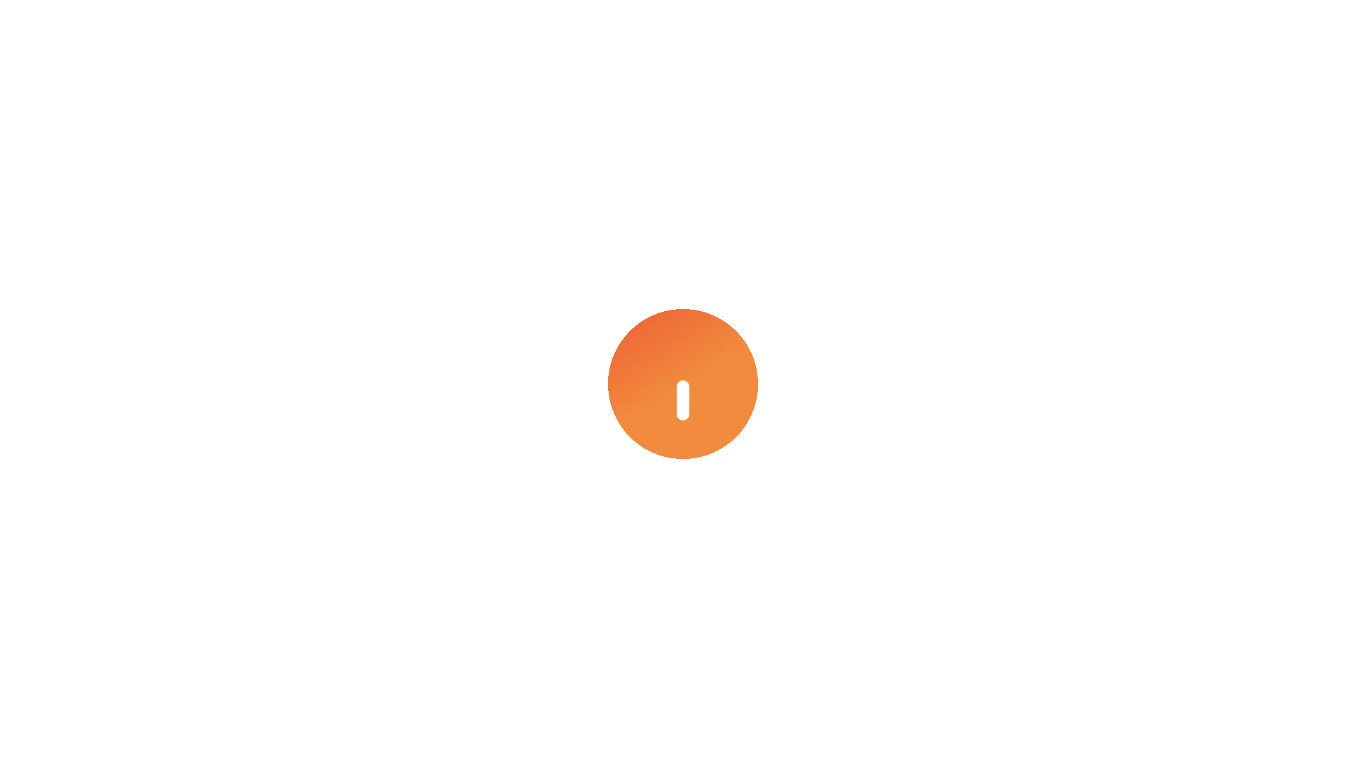 scroll, scrollTop: 0, scrollLeft: 0, axis: both 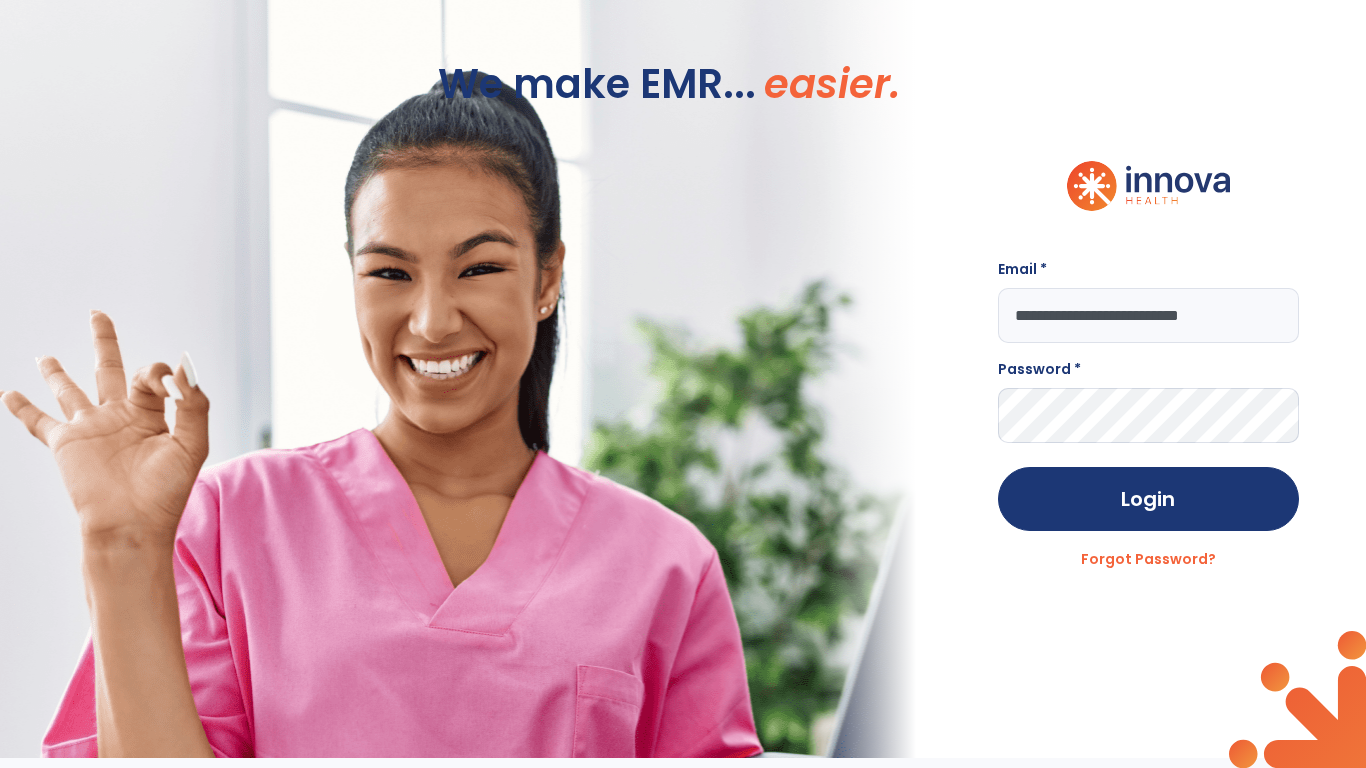 type on "**********" 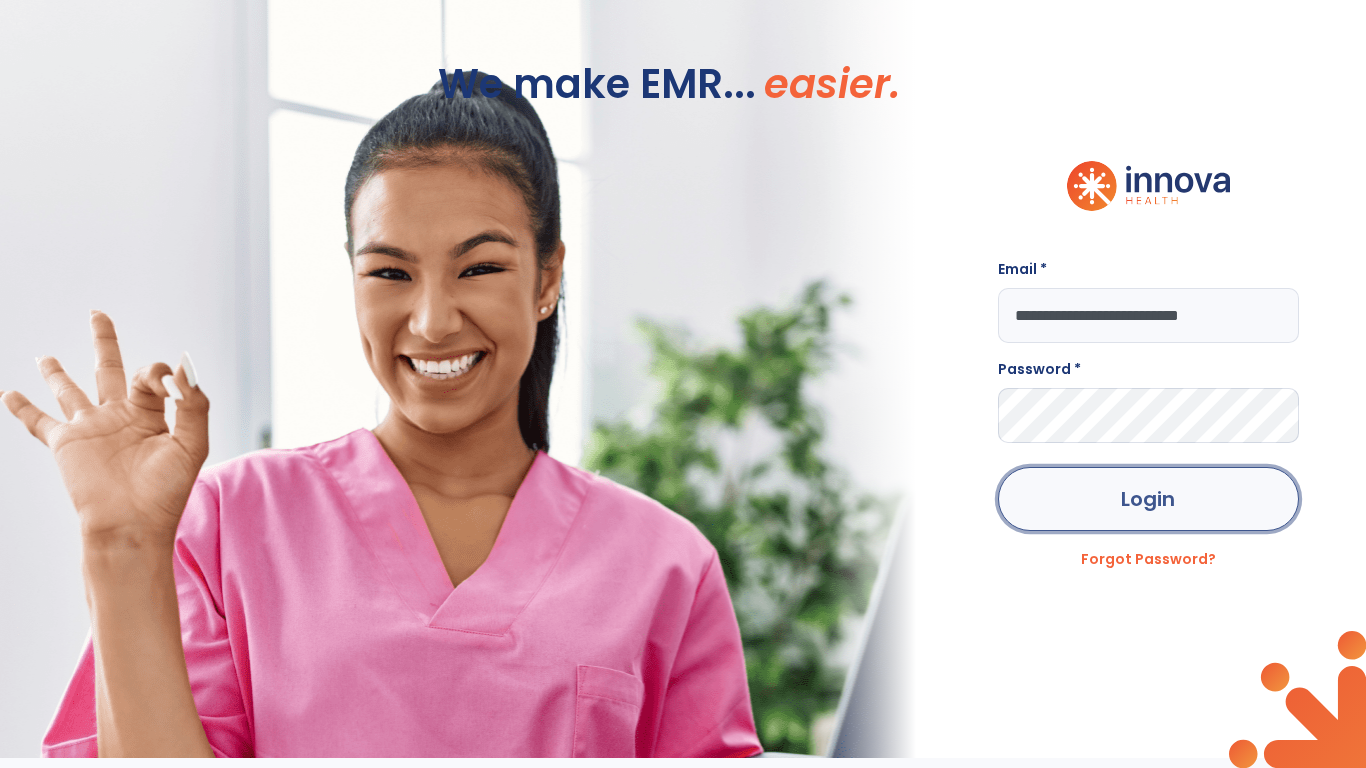 click on "Login" 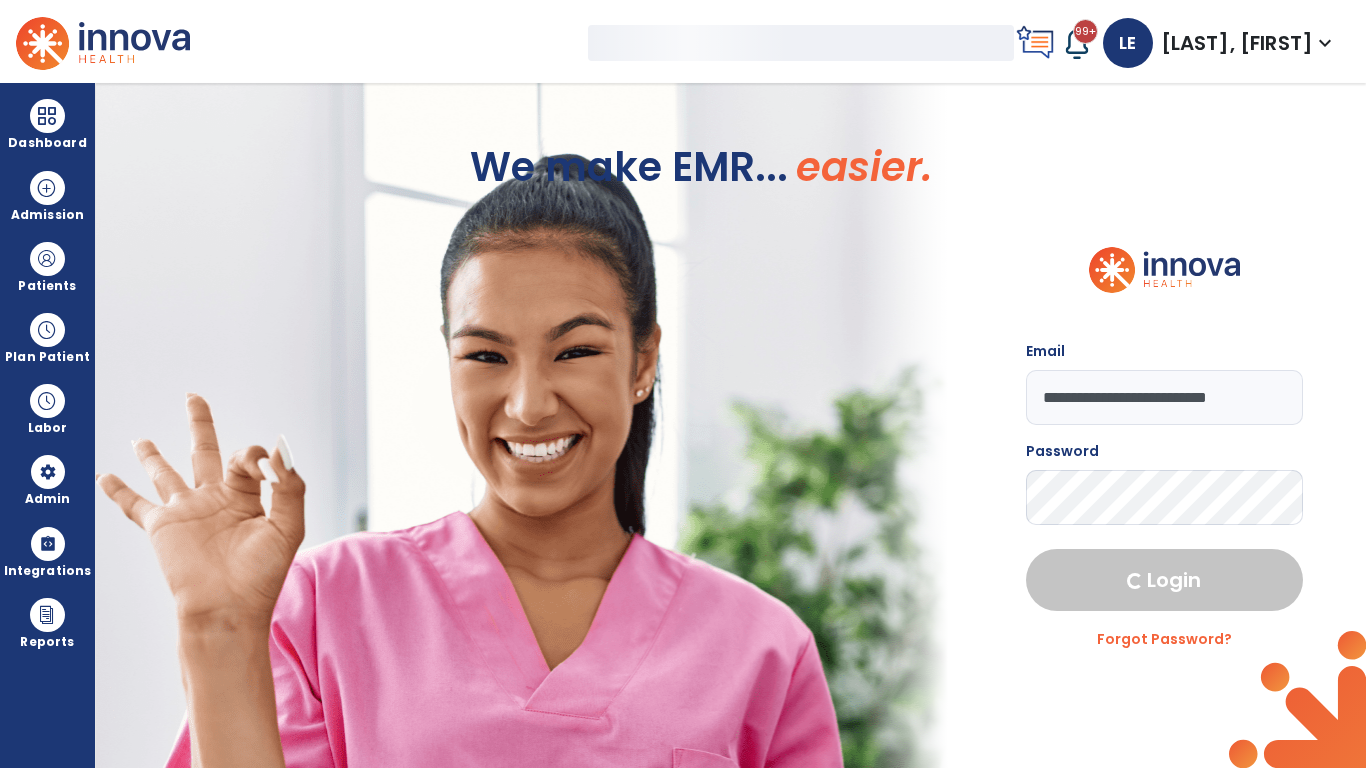 select on "***" 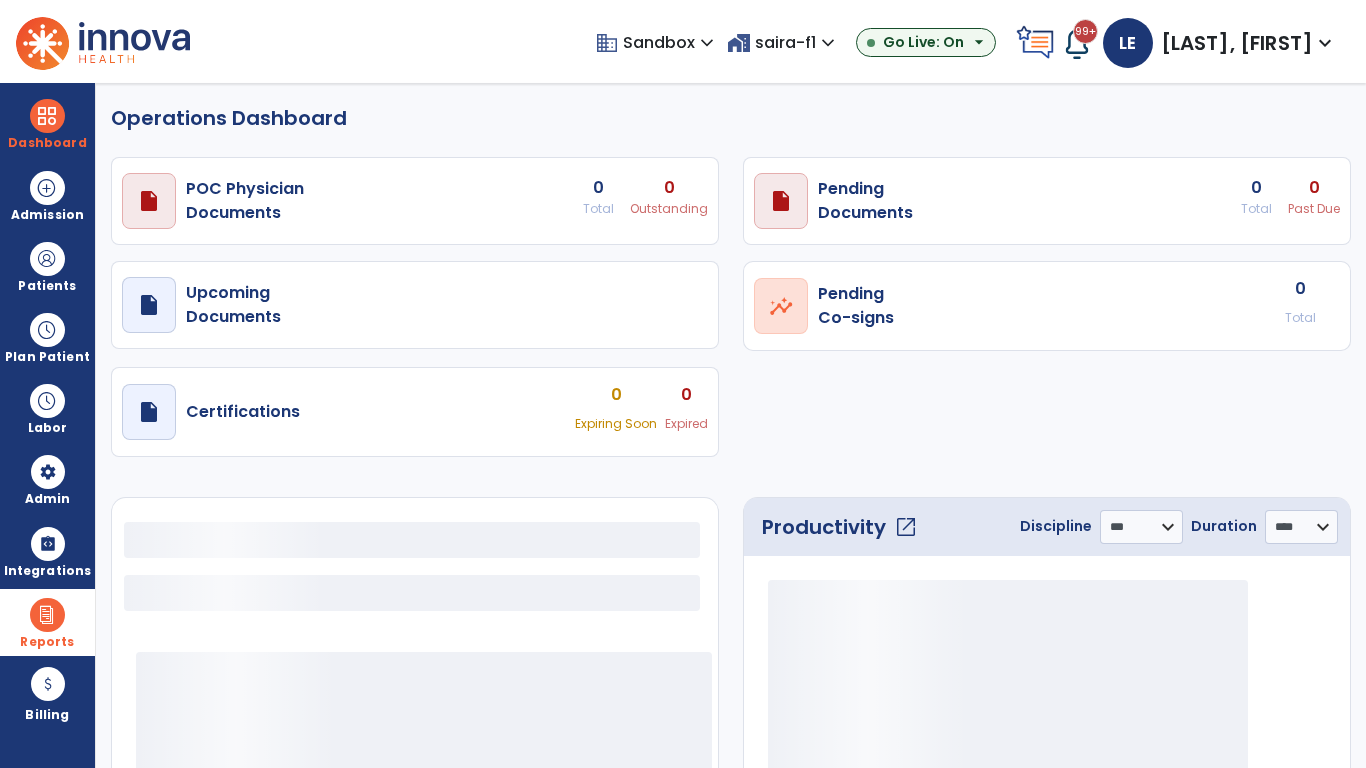 click at bounding box center (47, 615) 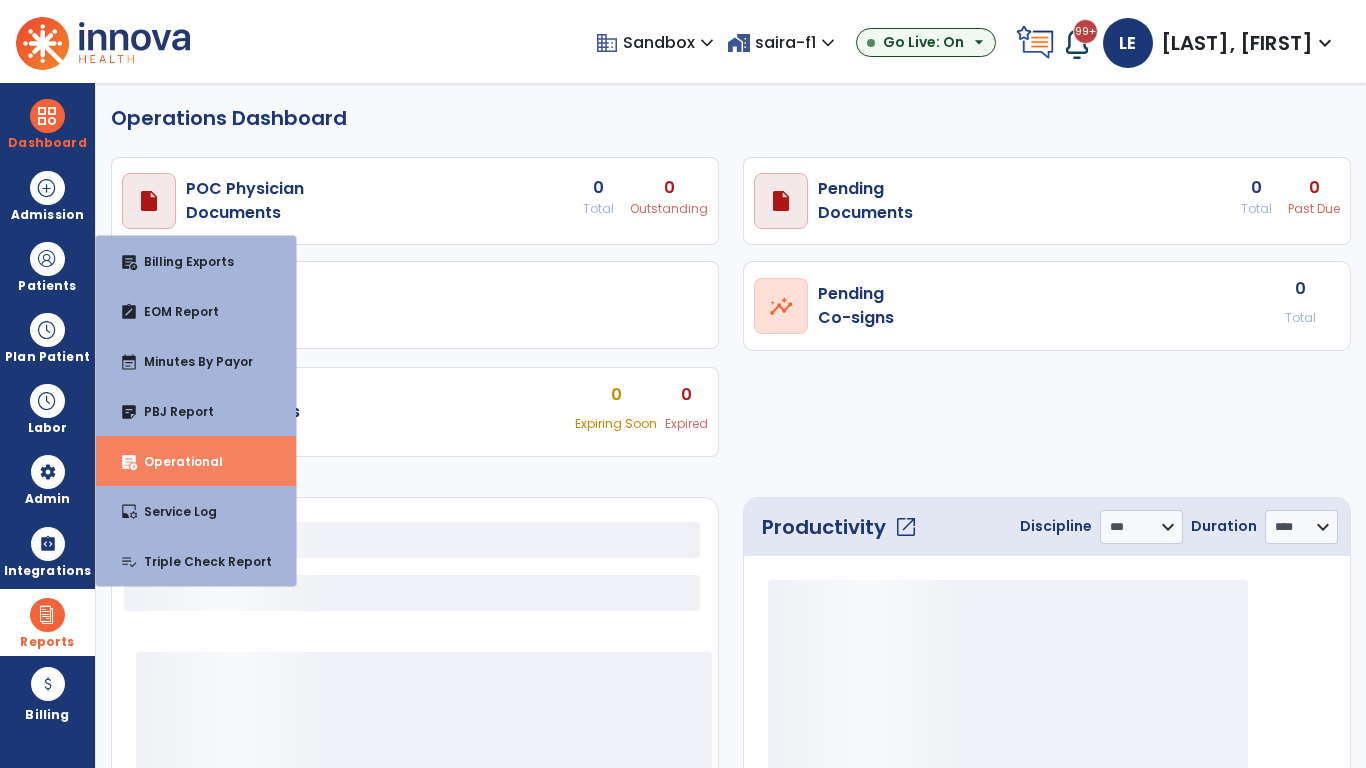 click on "Operational" at bounding box center (175, 461) 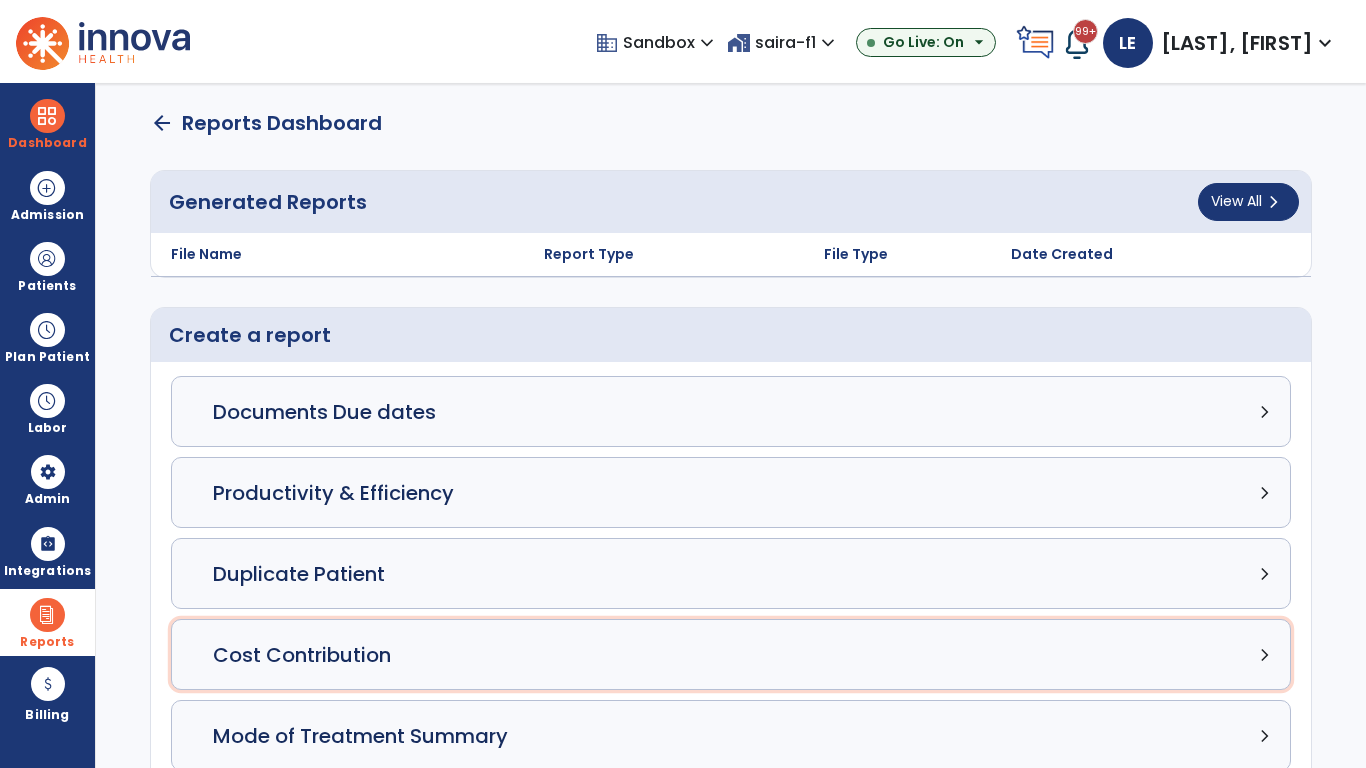 click on "Cost Contribution chevron_right" 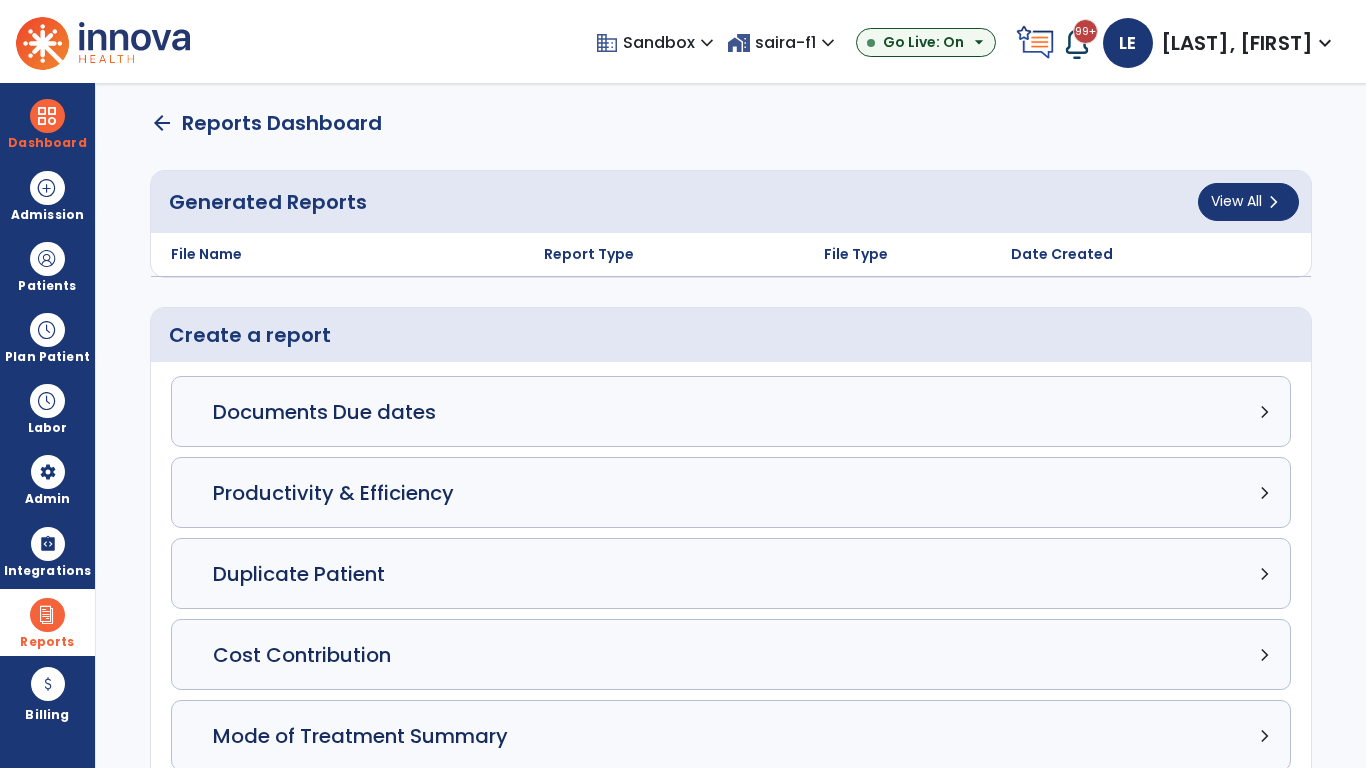 select on "*****" 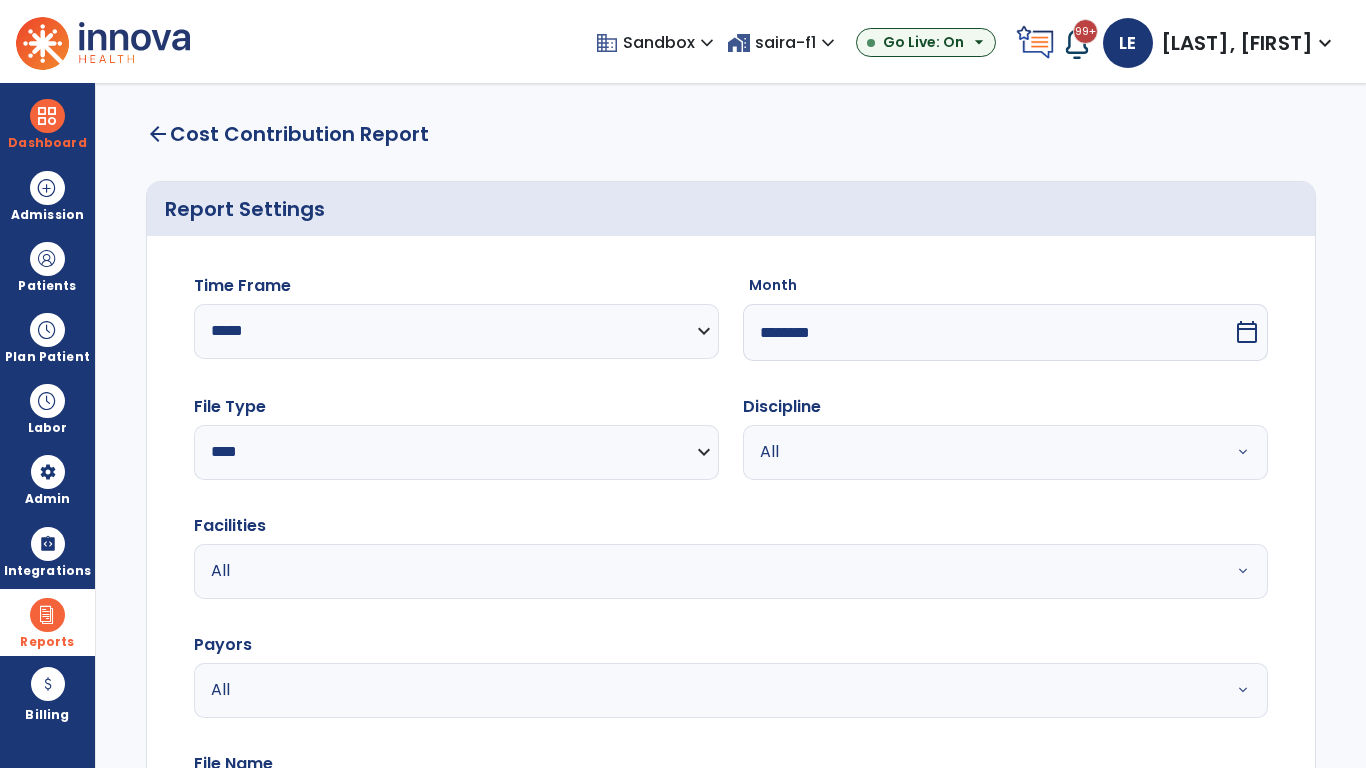 select on "*****" 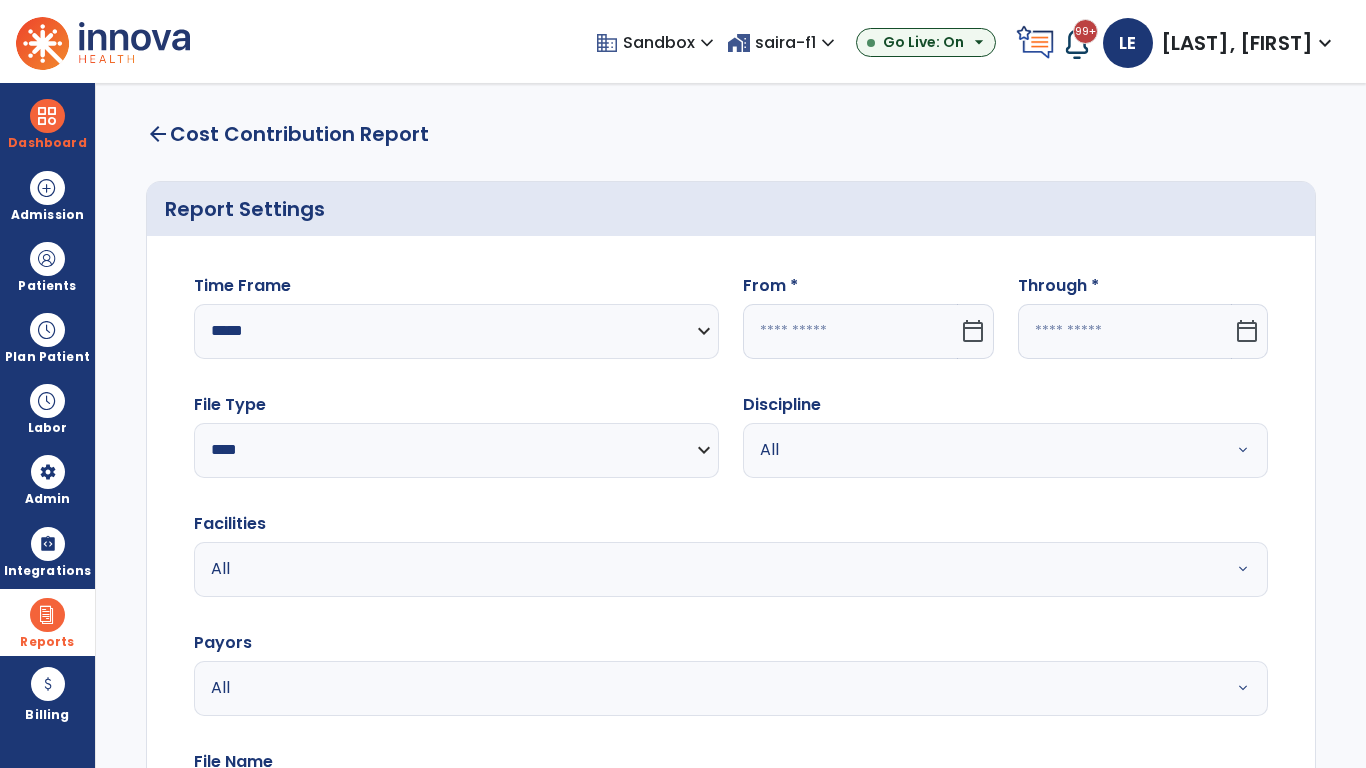 type on "**********" 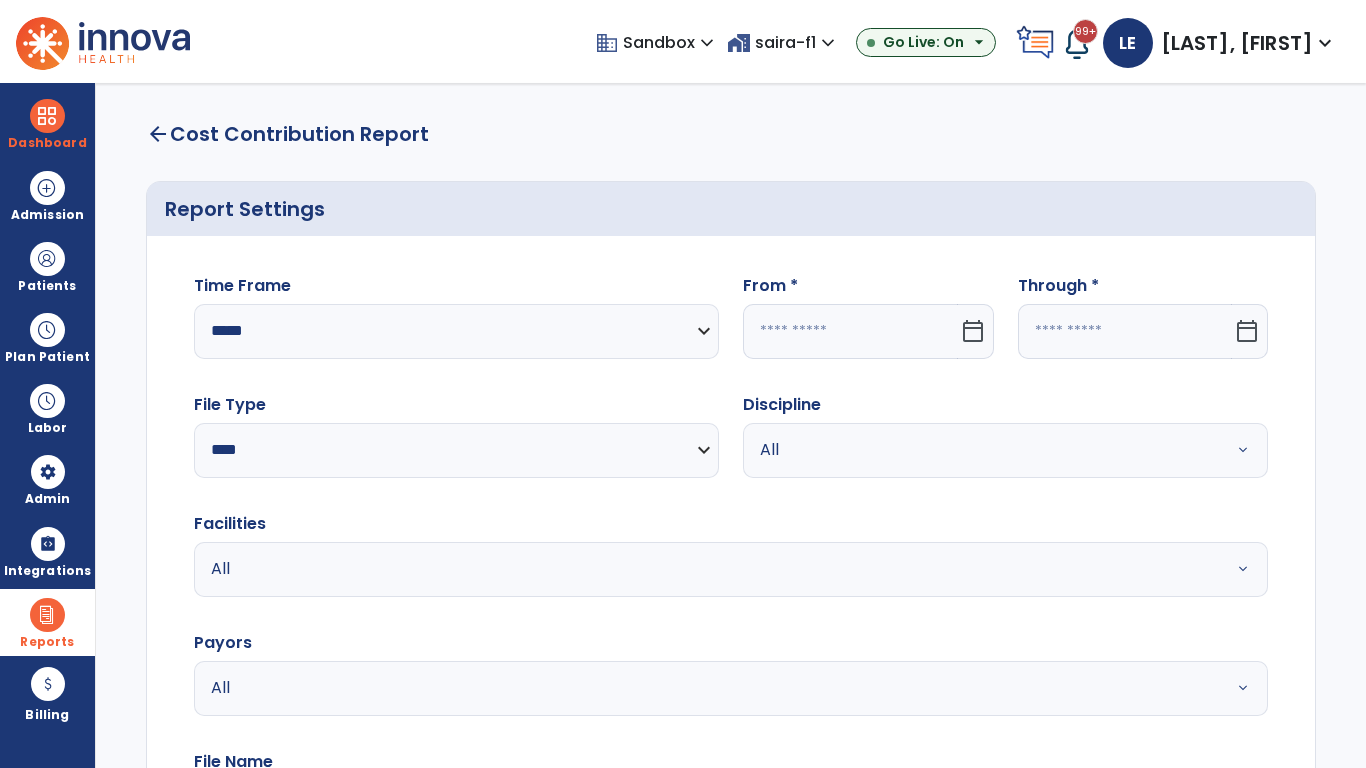 click 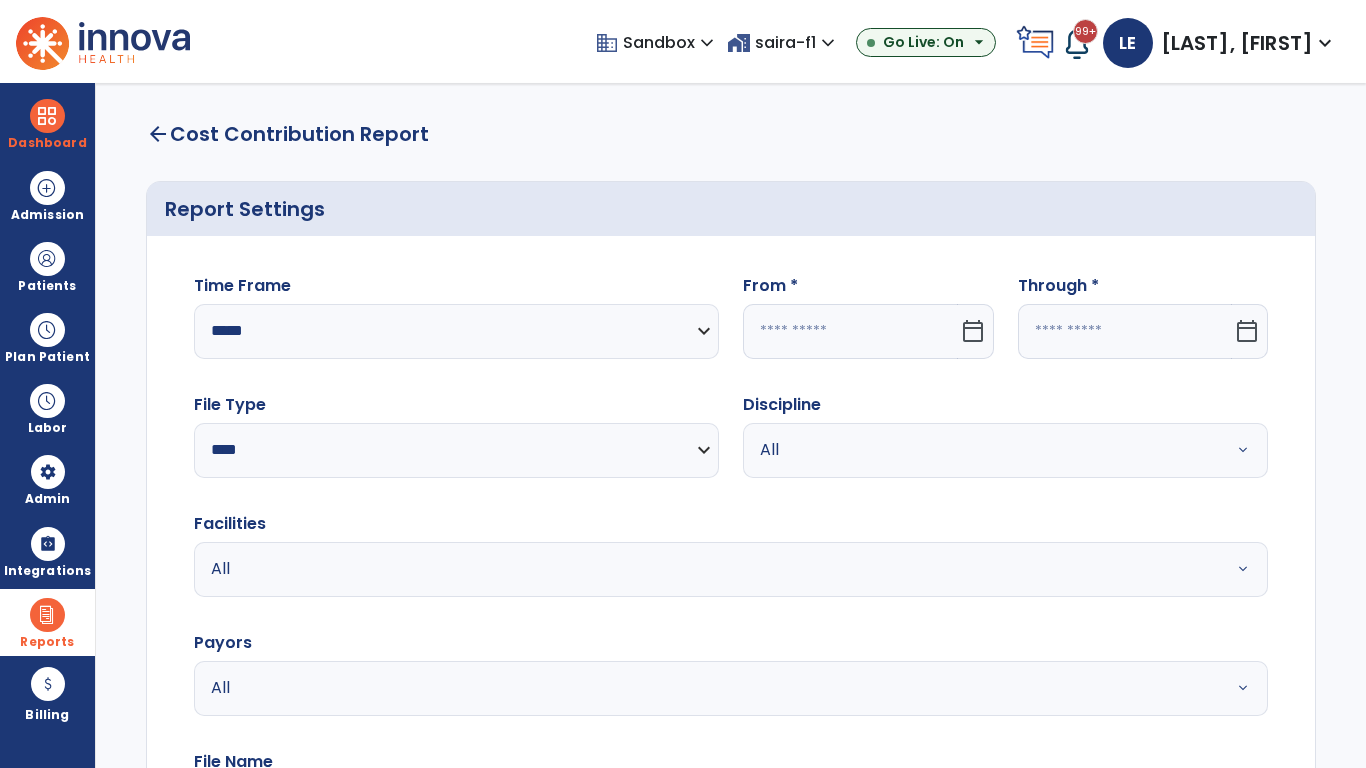select on "*" 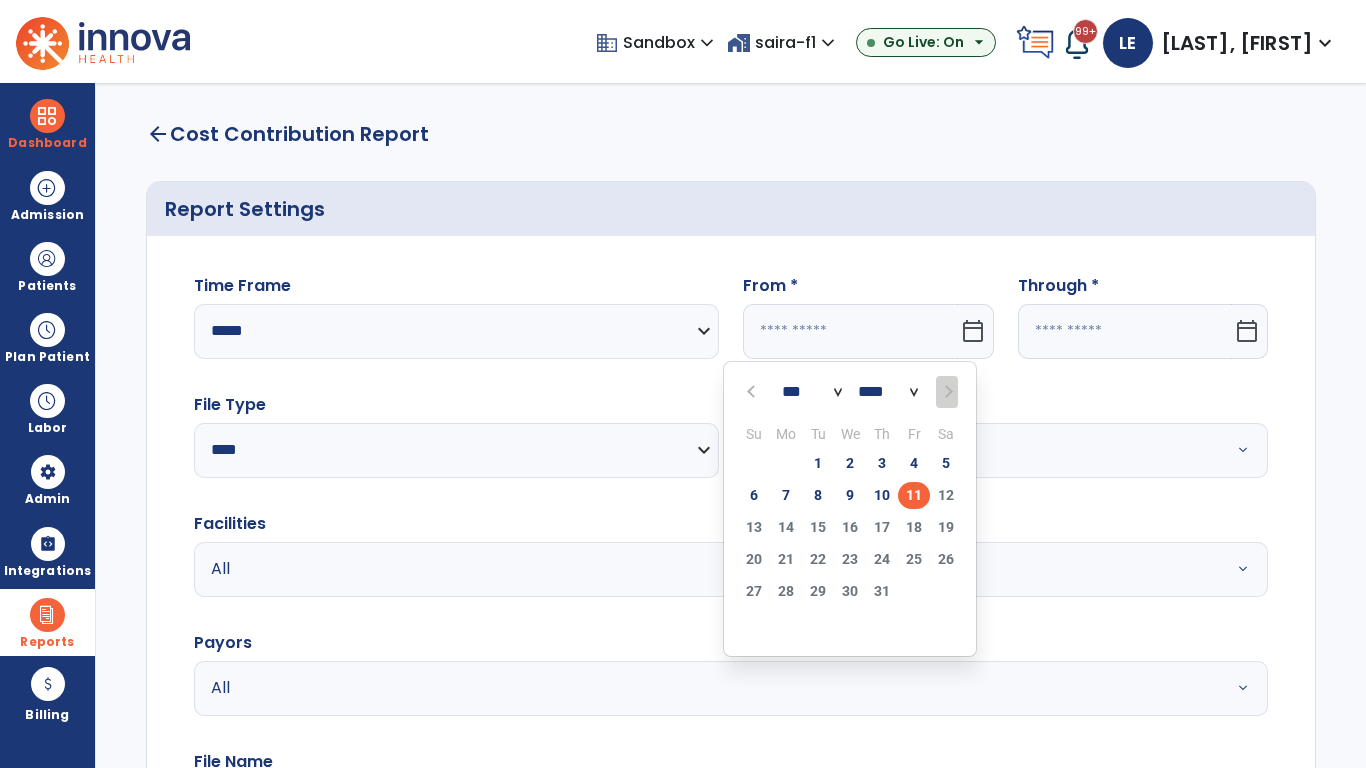select on "****" 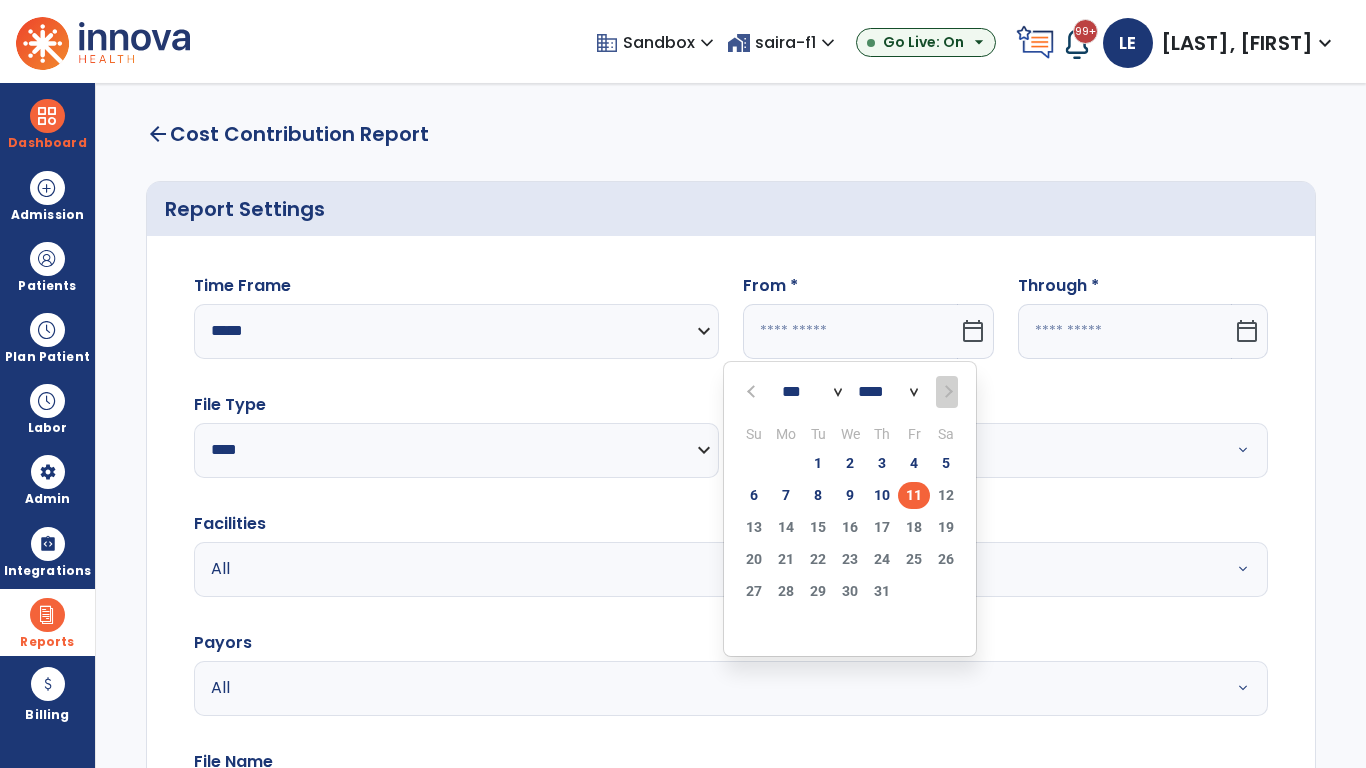 select on "**" 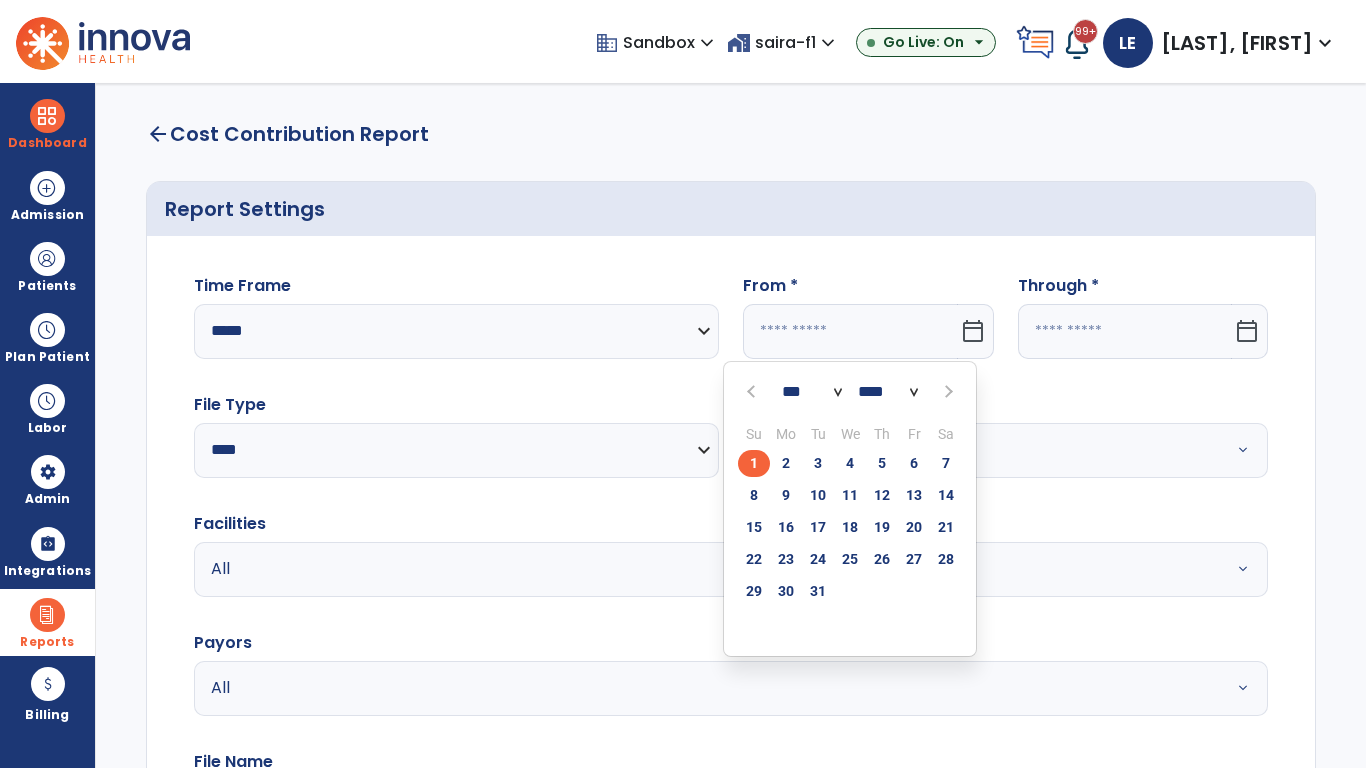 click on "1" 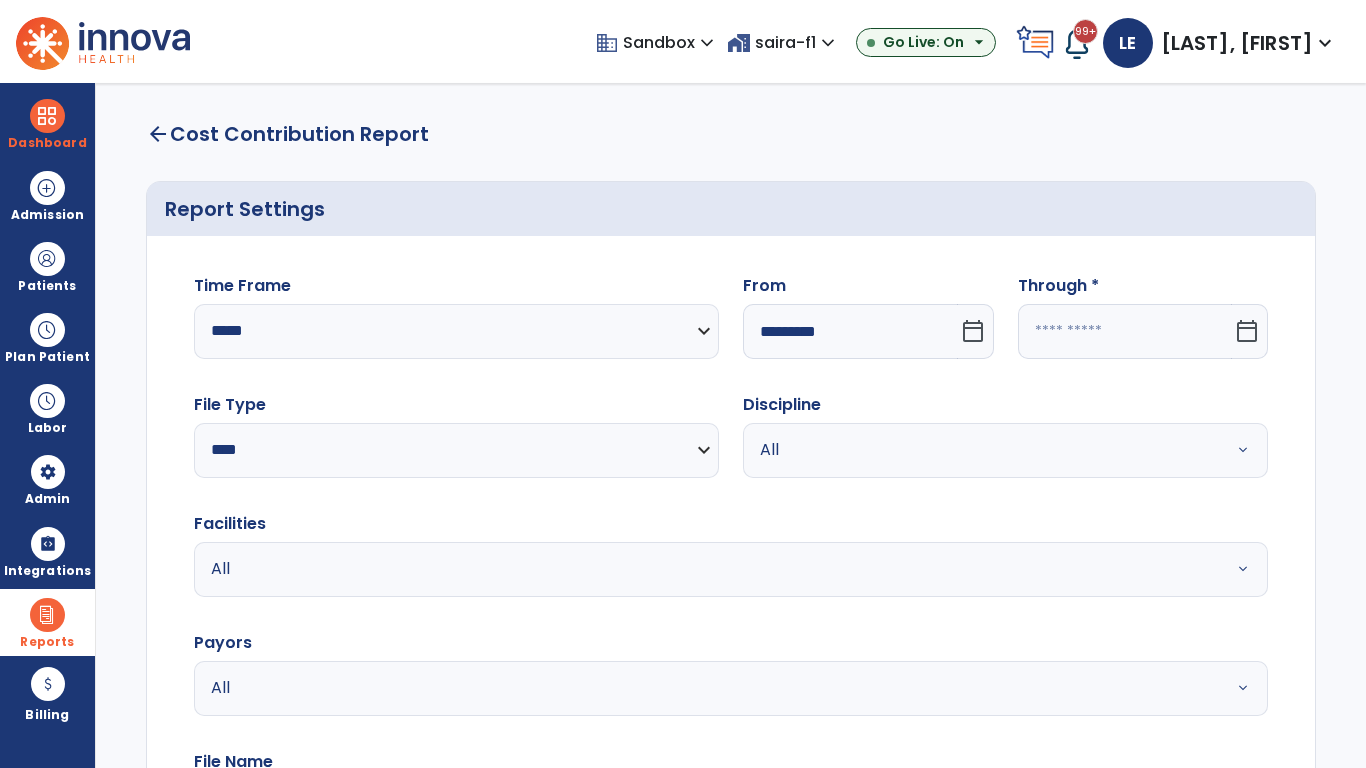 click 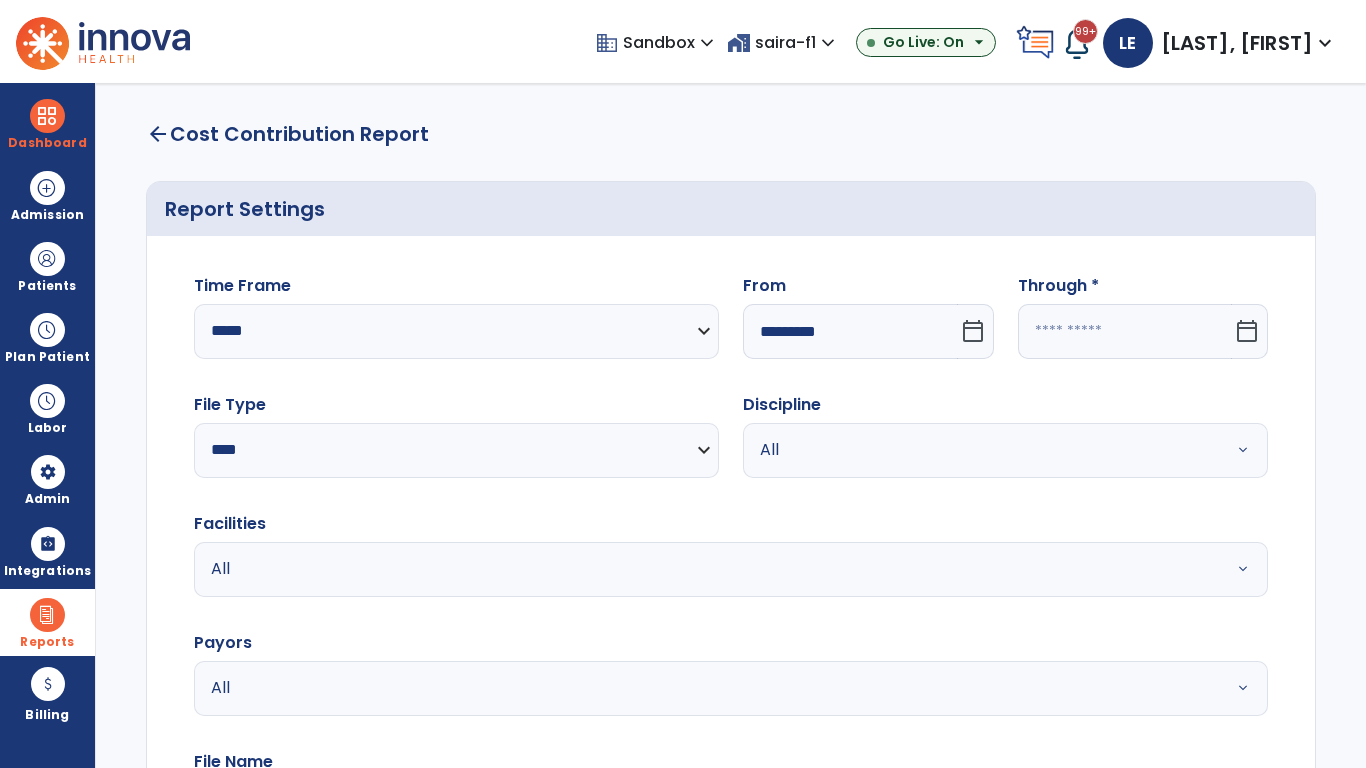 select on "*" 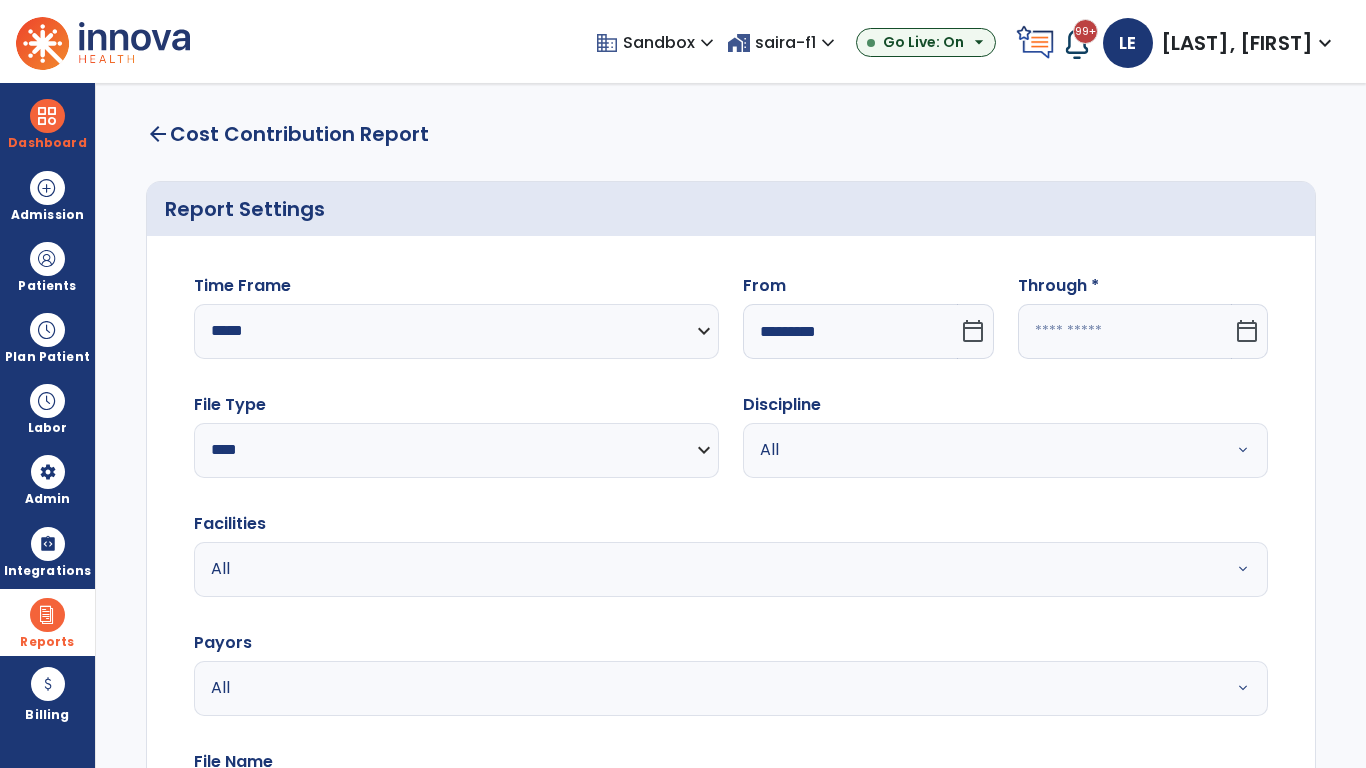 select on "****" 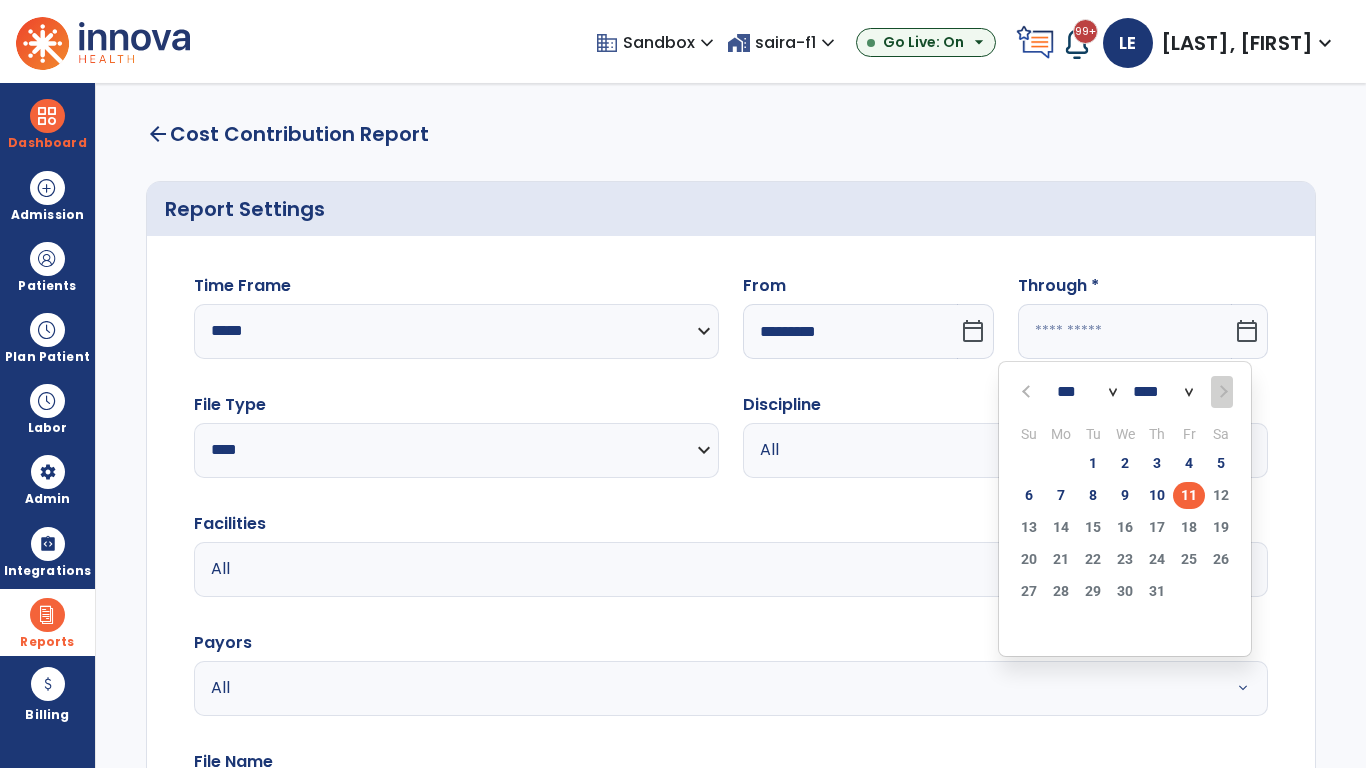 select on "*" 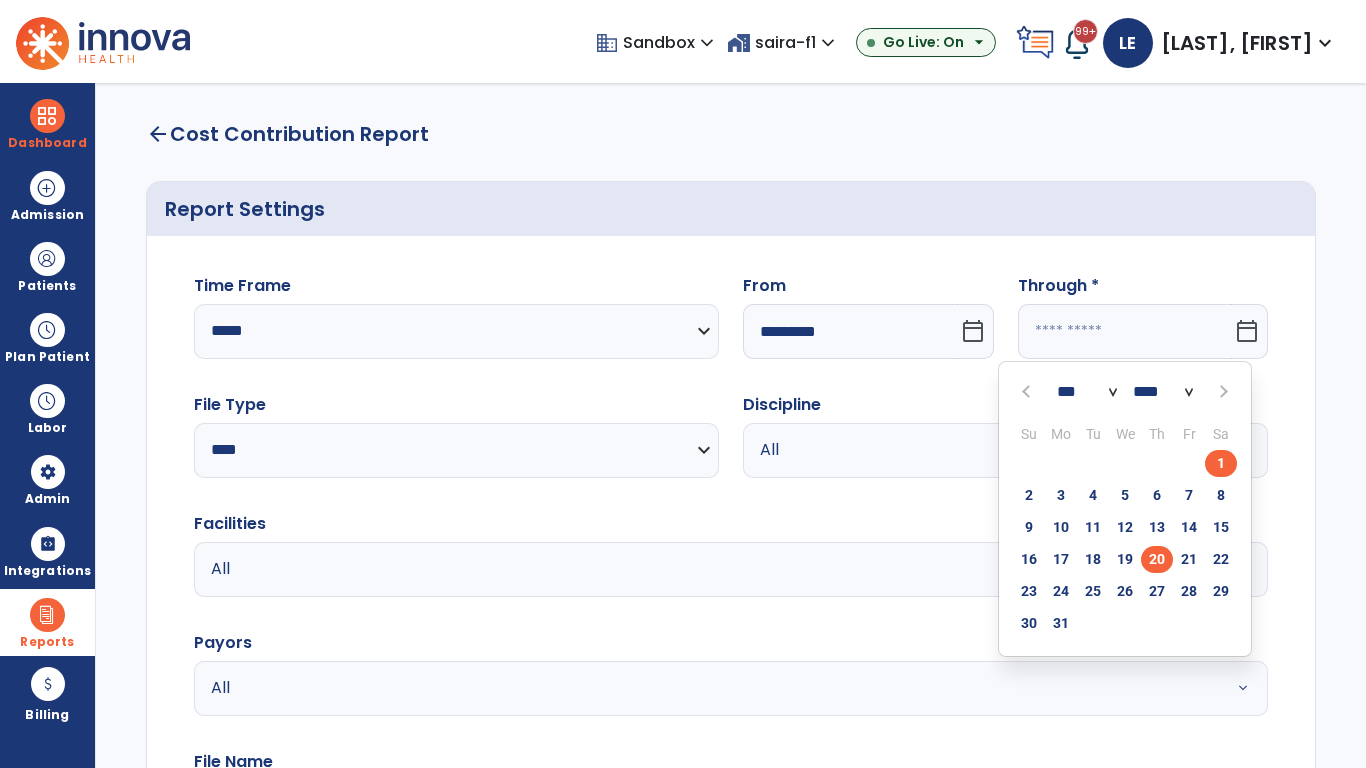 click on "20" 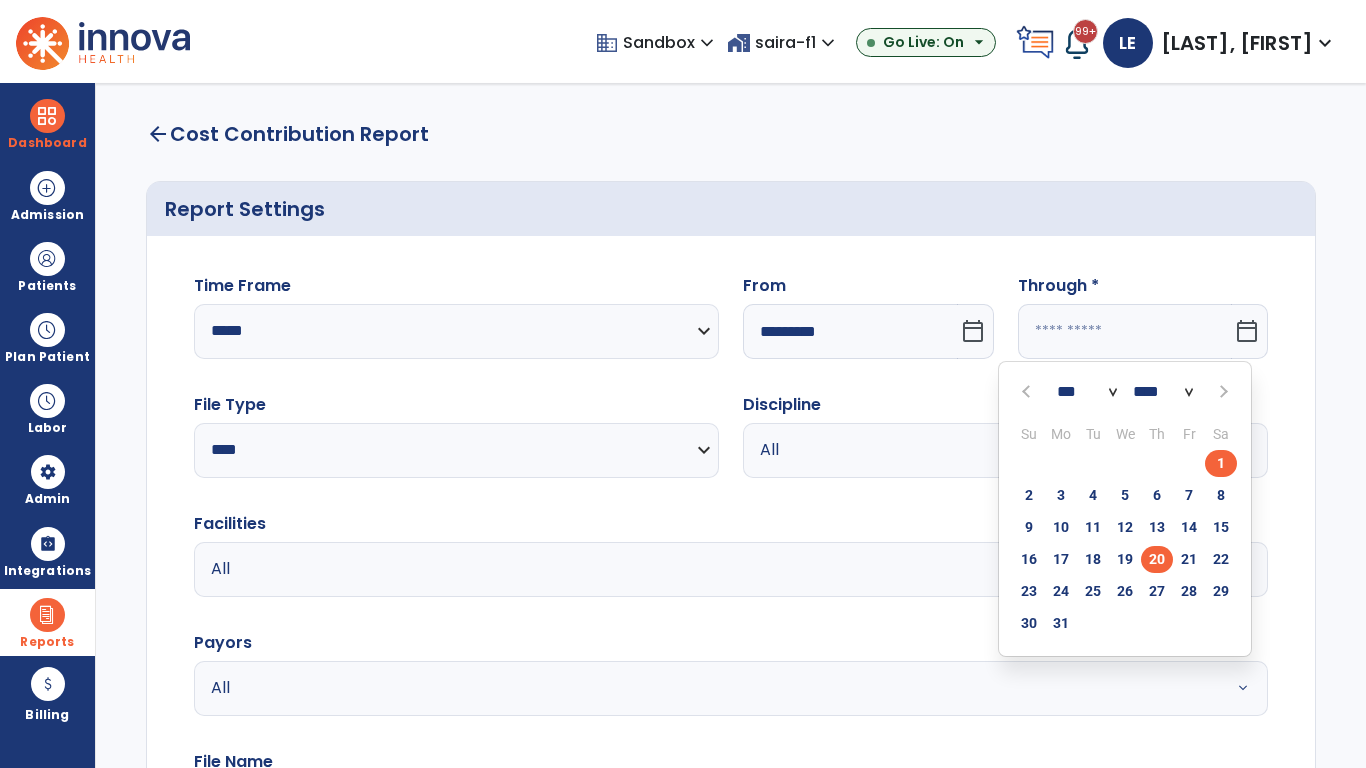type on "**********" 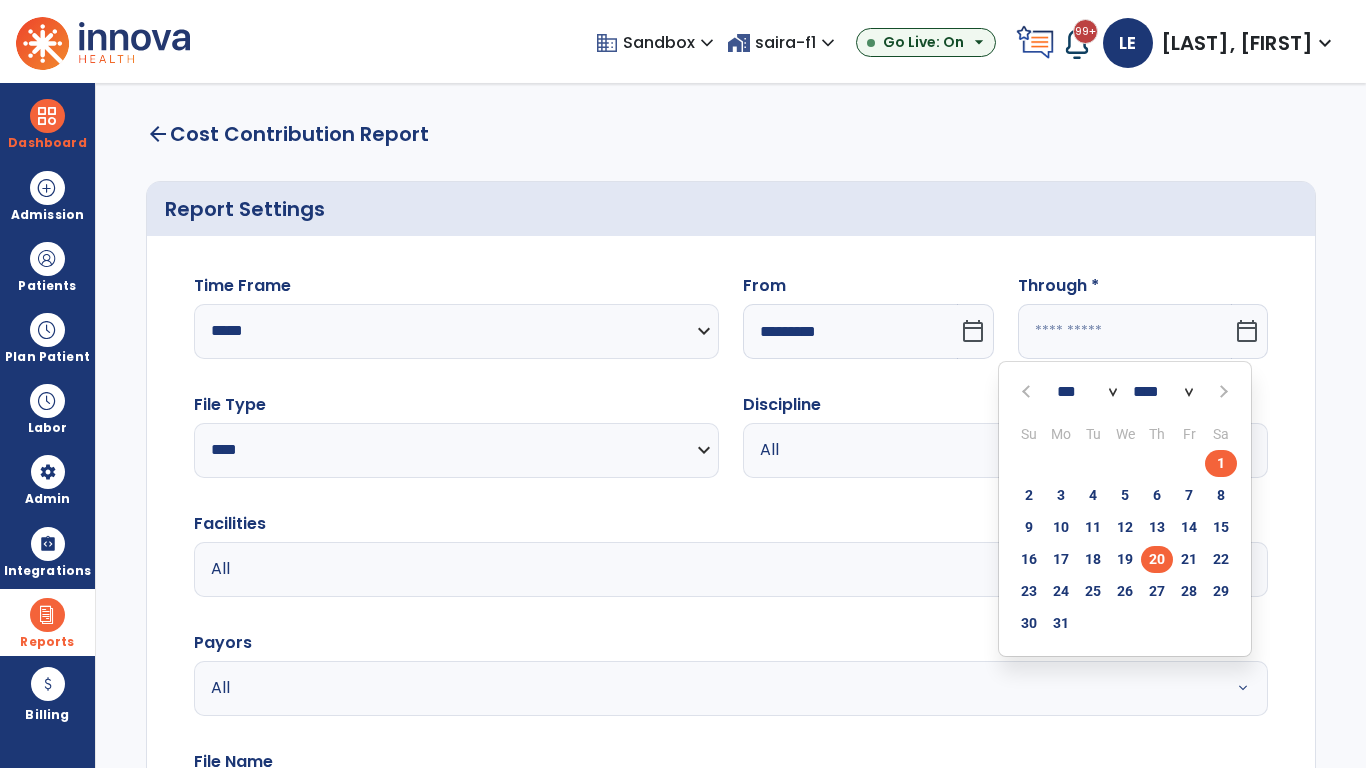 type on "*********" 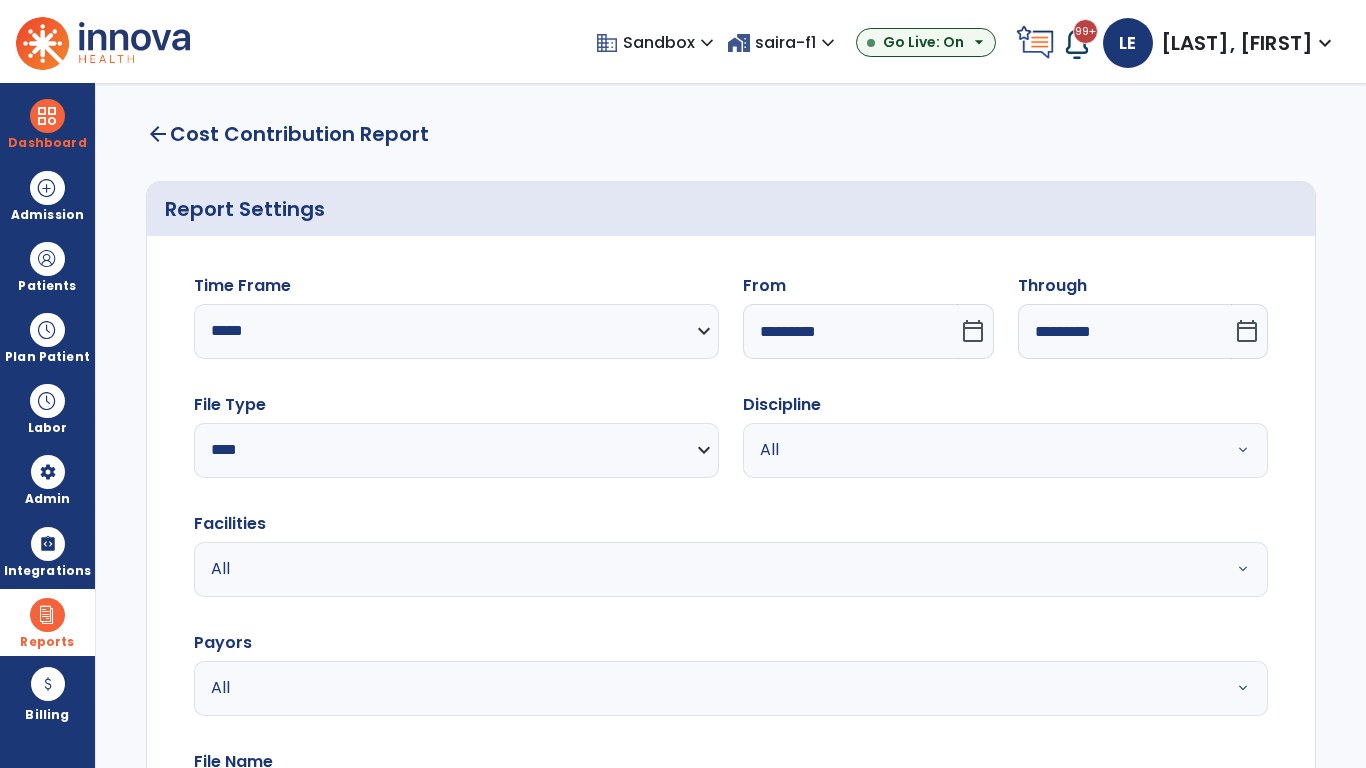 click on "All" at bounding box center (981, 450) 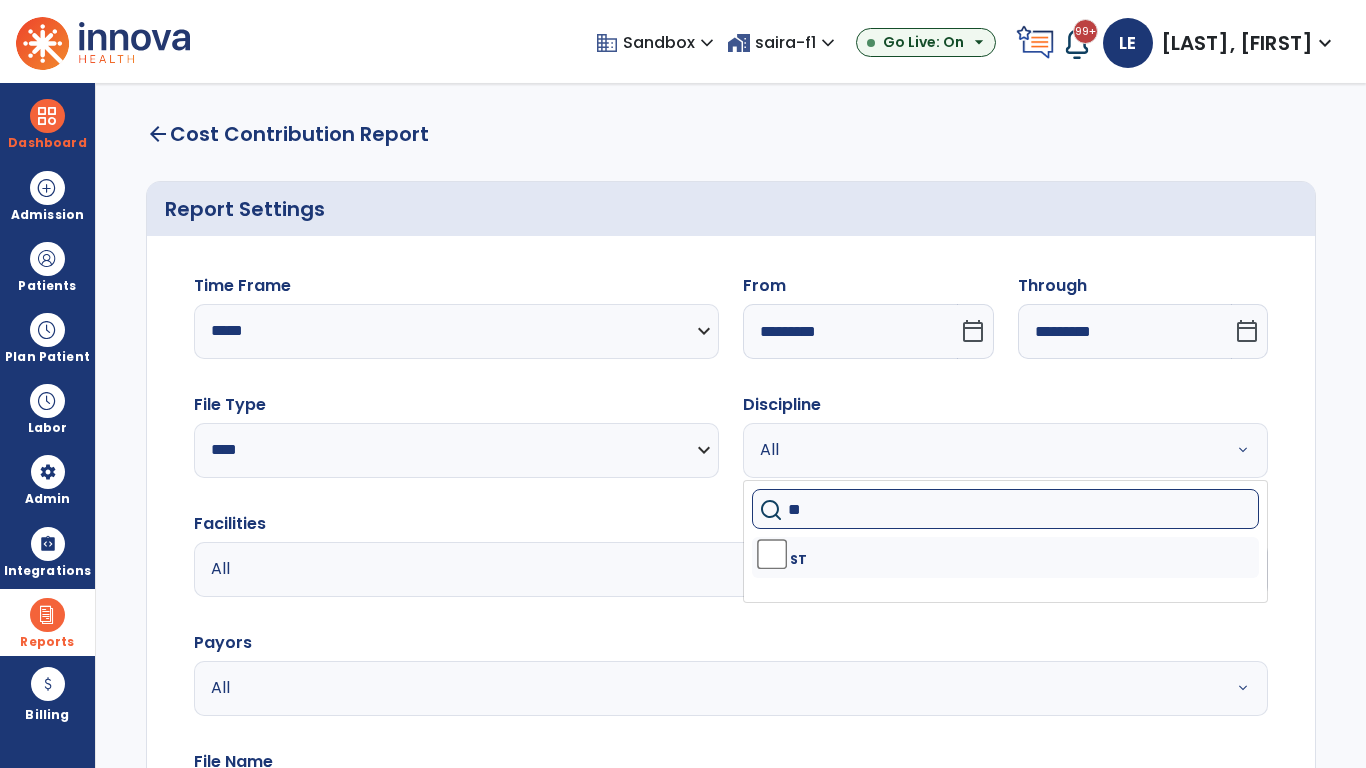 type on "**" 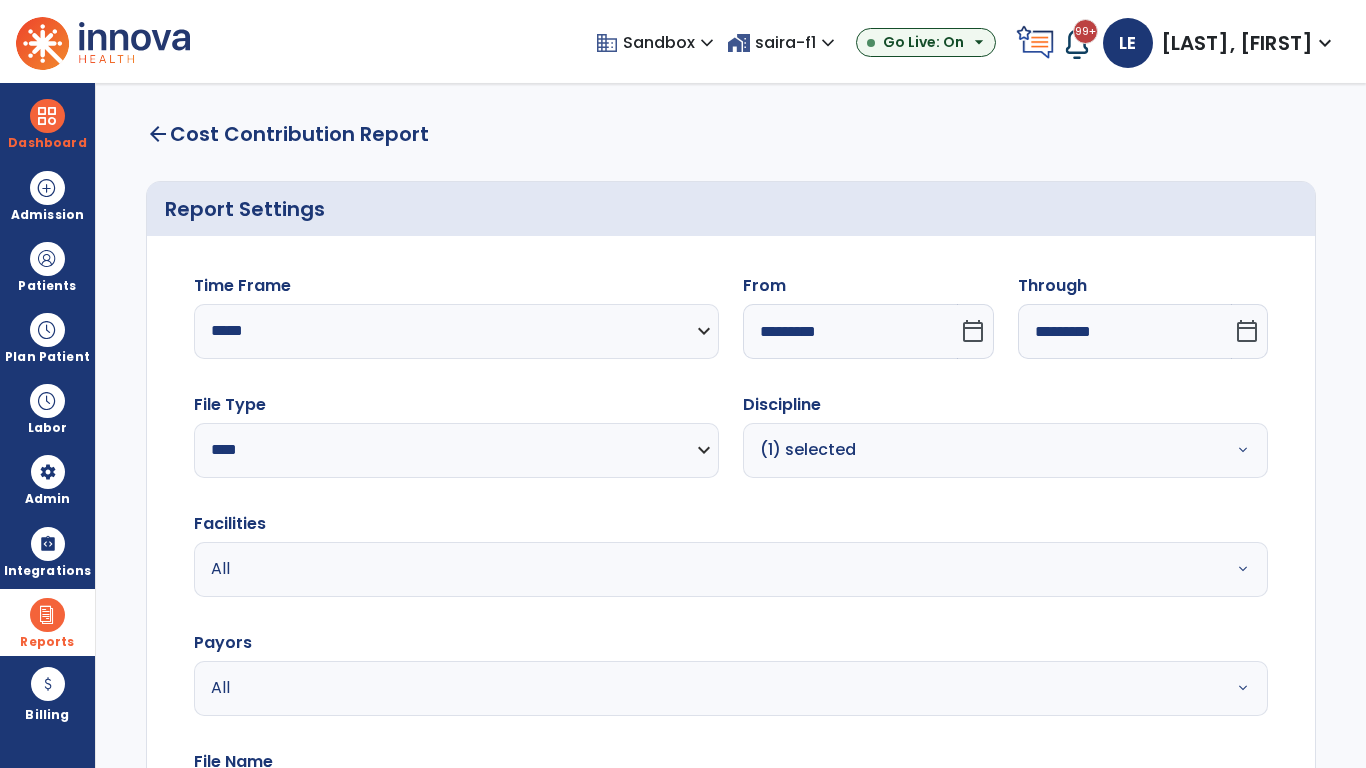 scroll, scrollTop: 51, scrollLeft: 0, axis: vertical 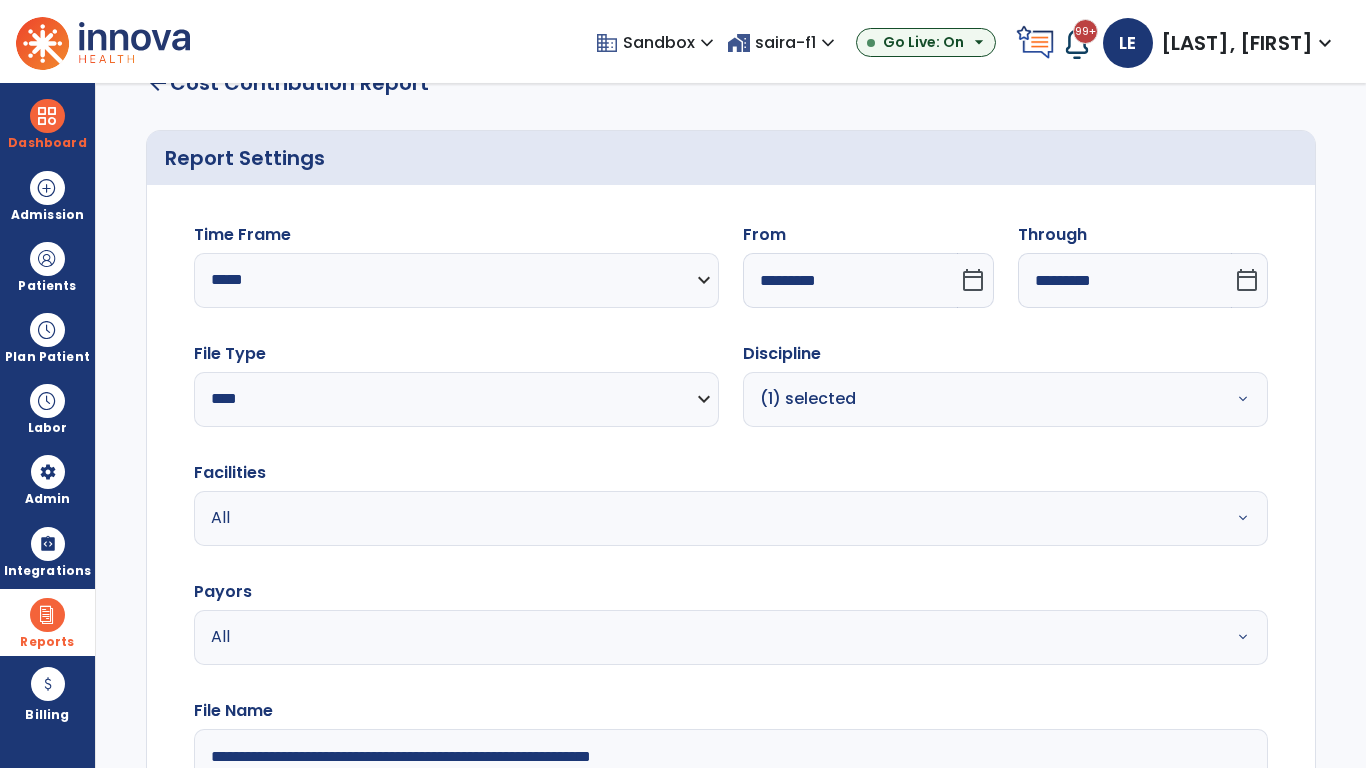 type on "**********" 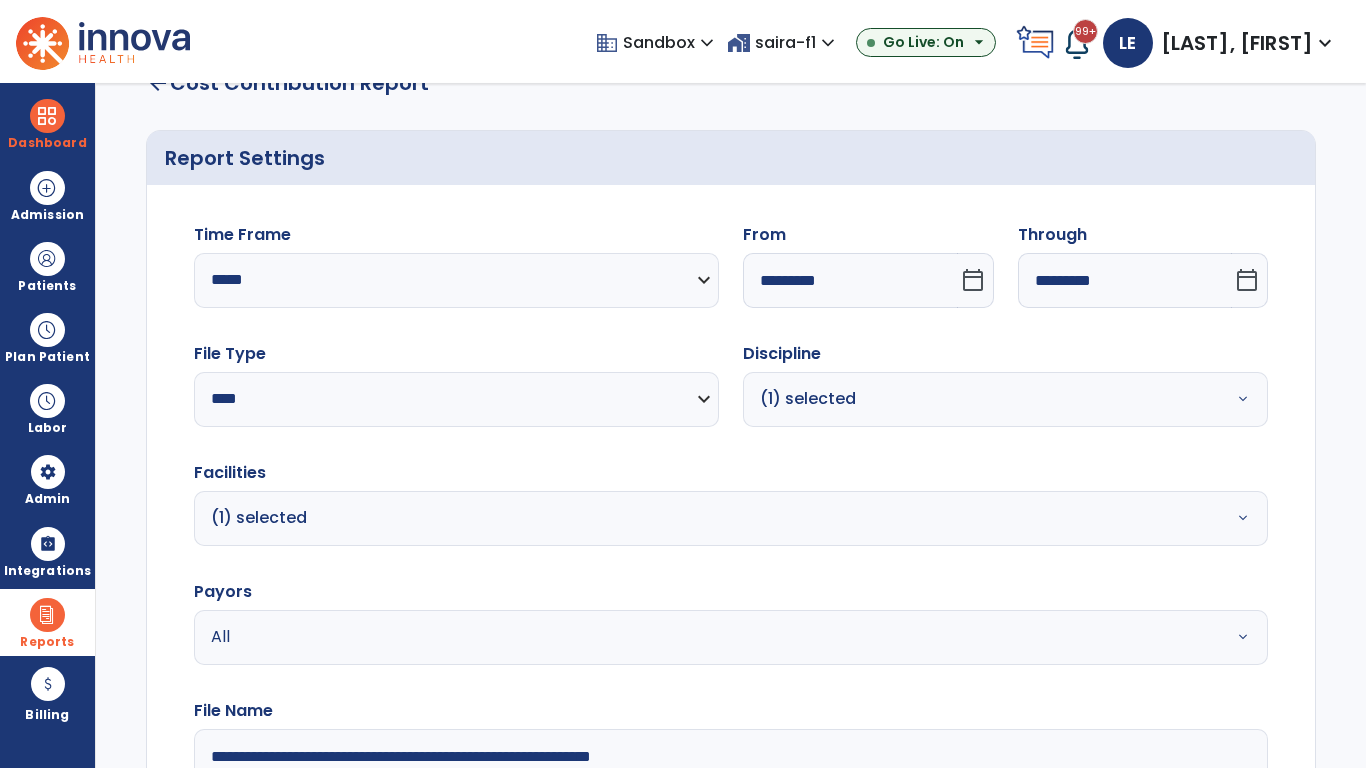 click on "All" at bounding box center [679, 637] 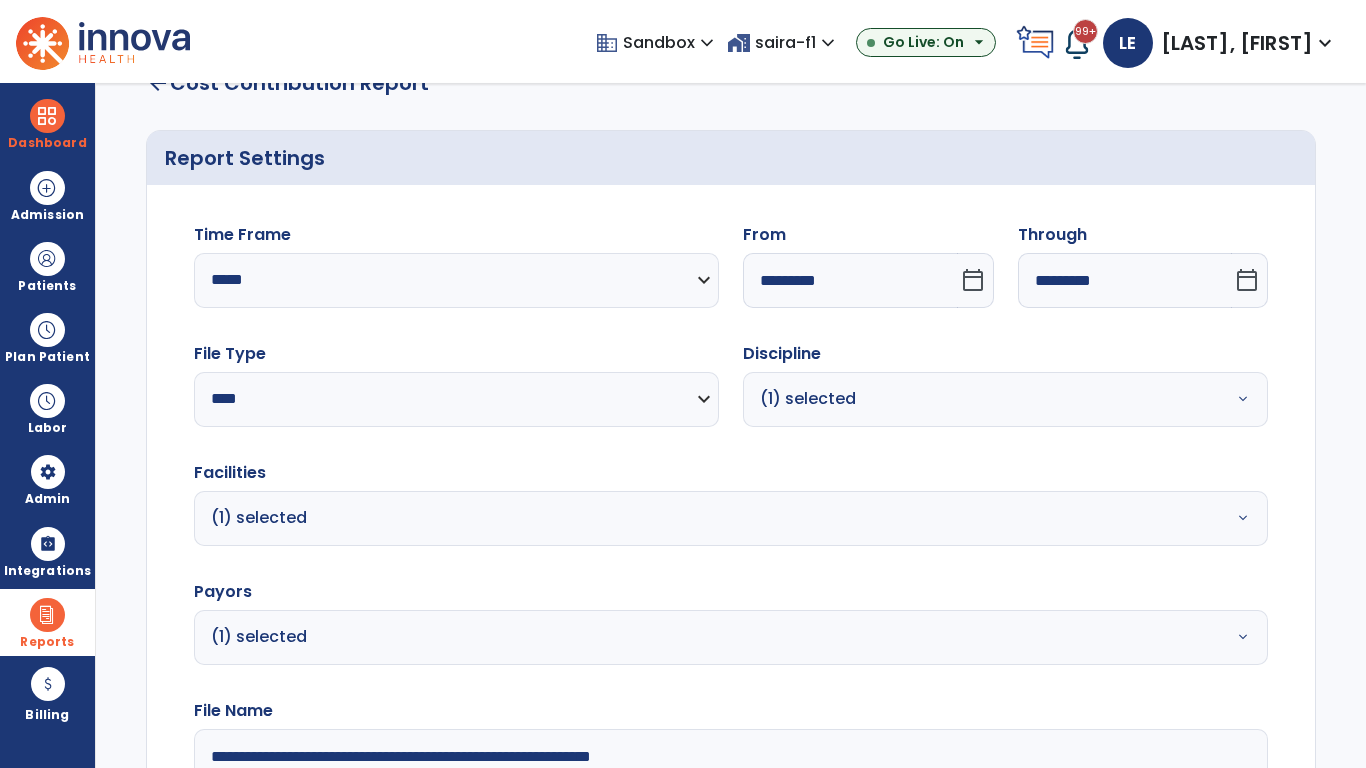 click on "Generate Report" 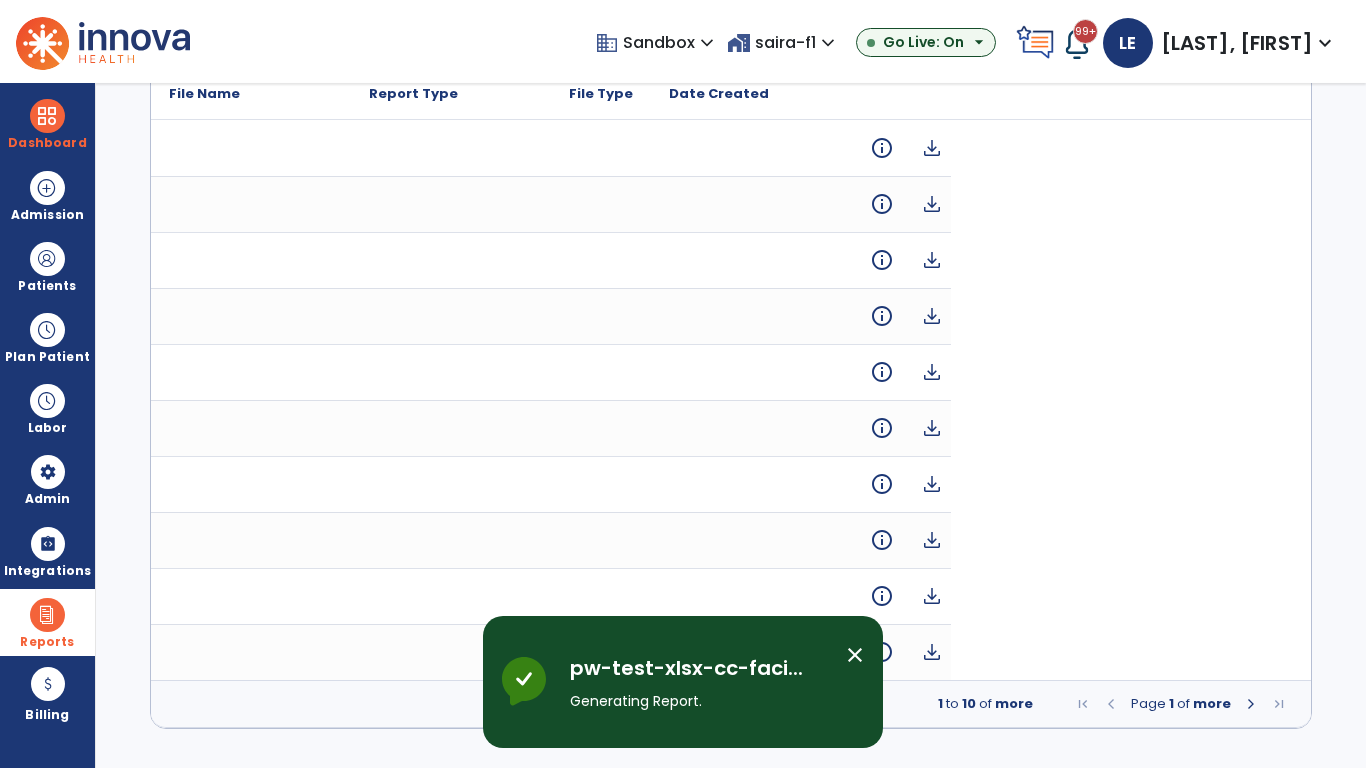 scroll, scrollTop: 0, scrollLeft: 0, axis: both 